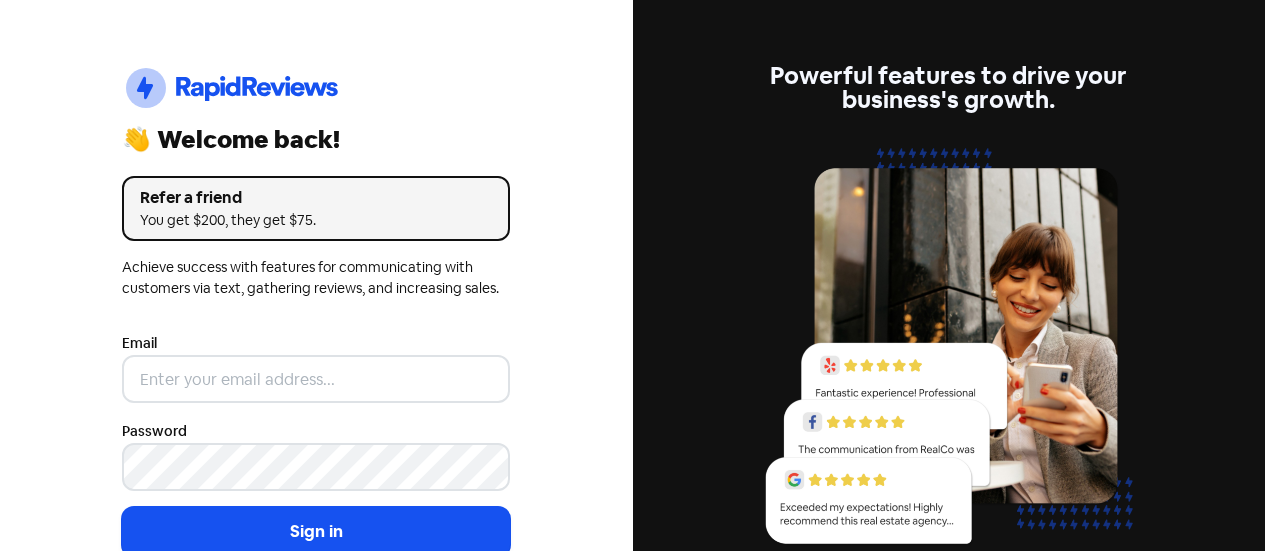 scroll, scrollTop: 0, scrollLeft: 0, axis: both 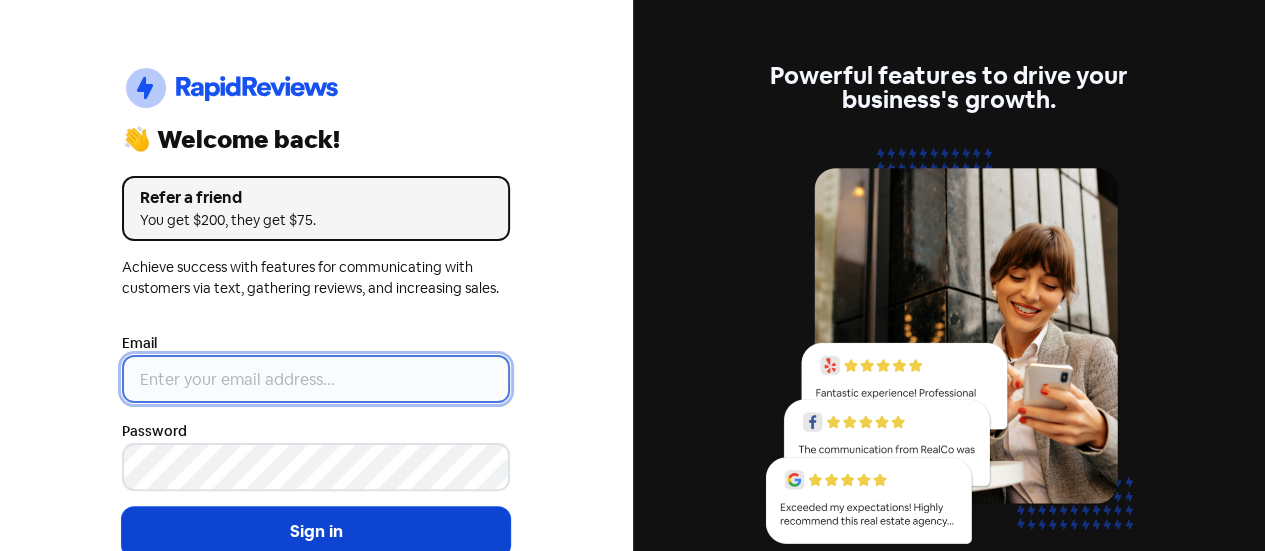 type on "[EMAIL]" 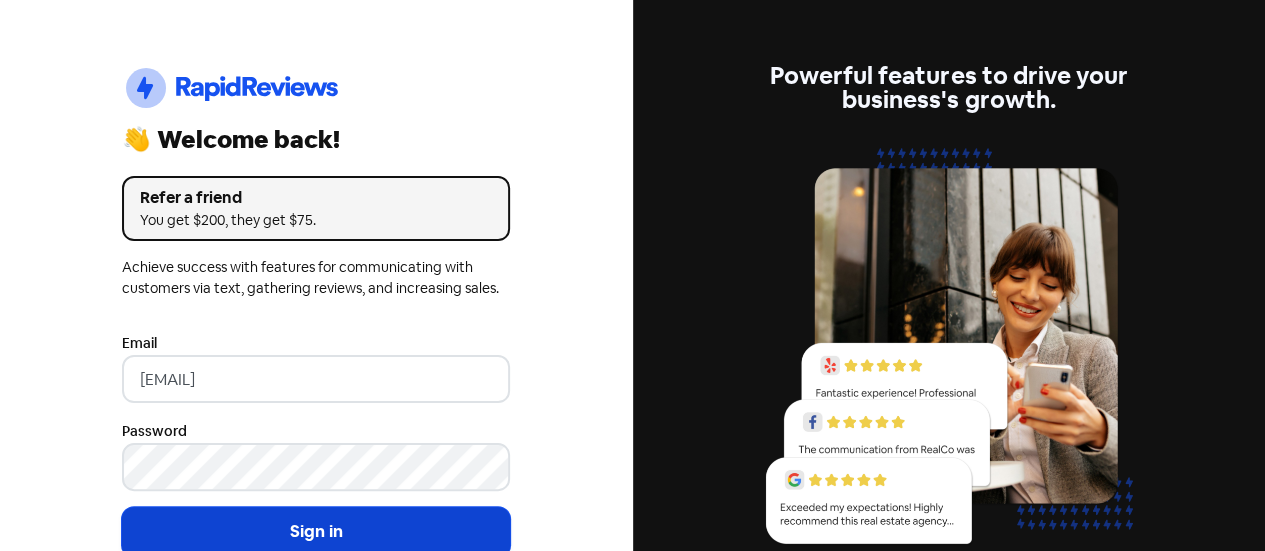 click on "Sign in" at bounding box center [316, 532] 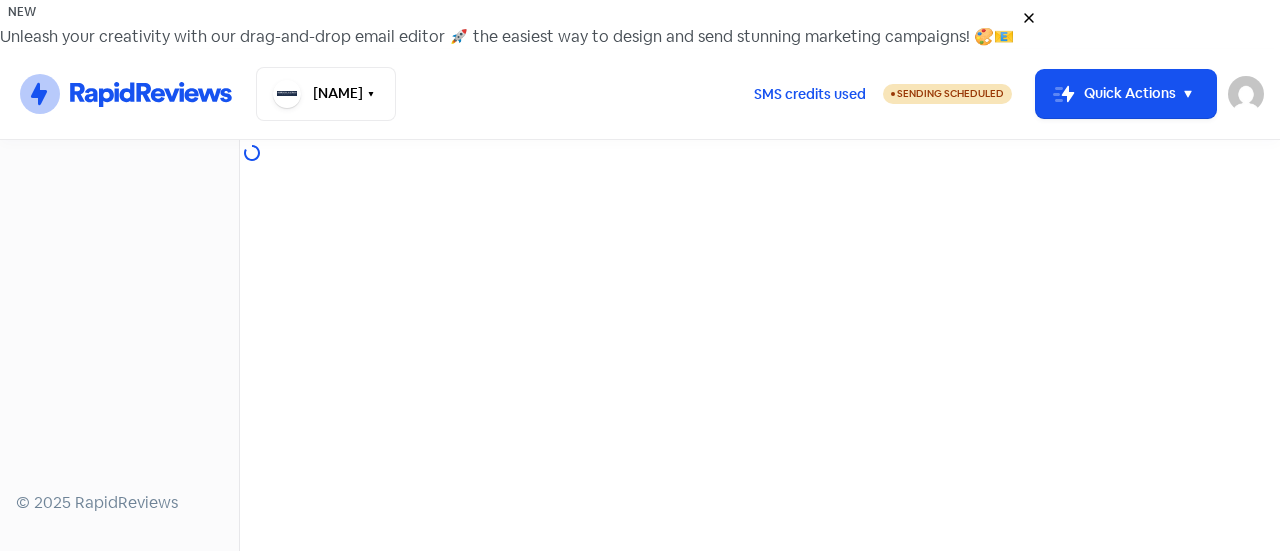 scroll, scrollTop: 0, scrollLeft: 0, axis: both 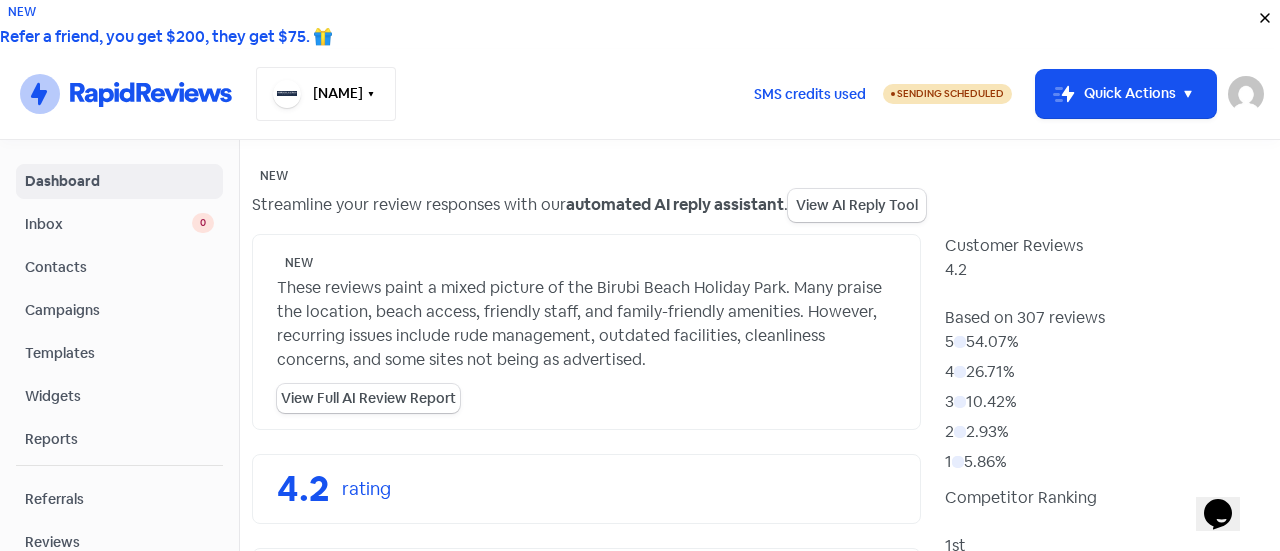 click on "[COLOR] [COLOR]" at bounding box center (326, 94) 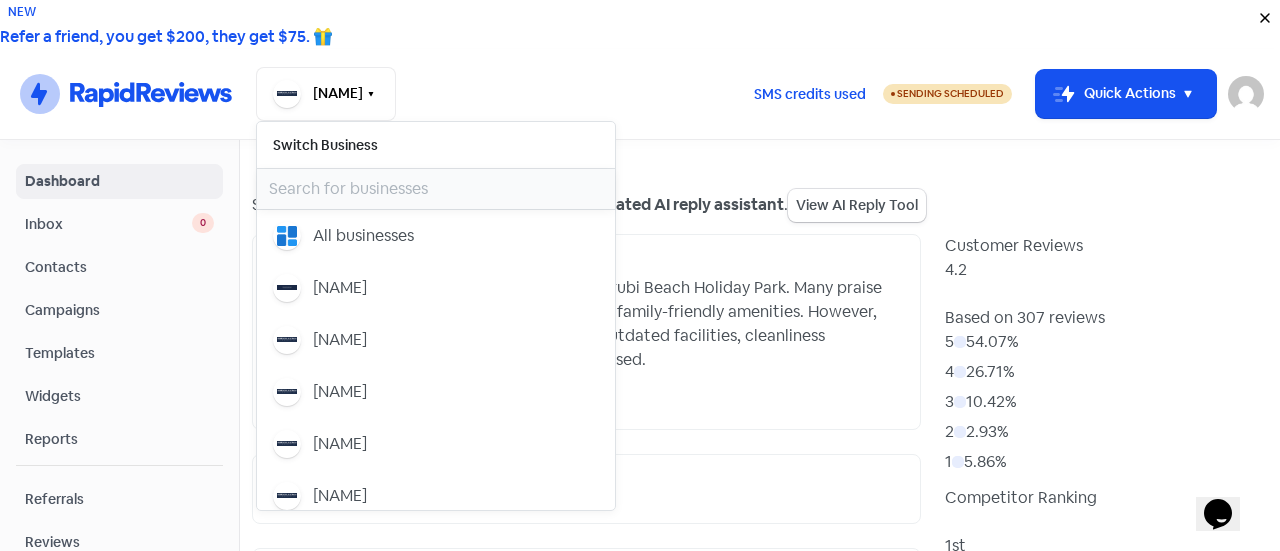 click at bounding box center [436, 189] 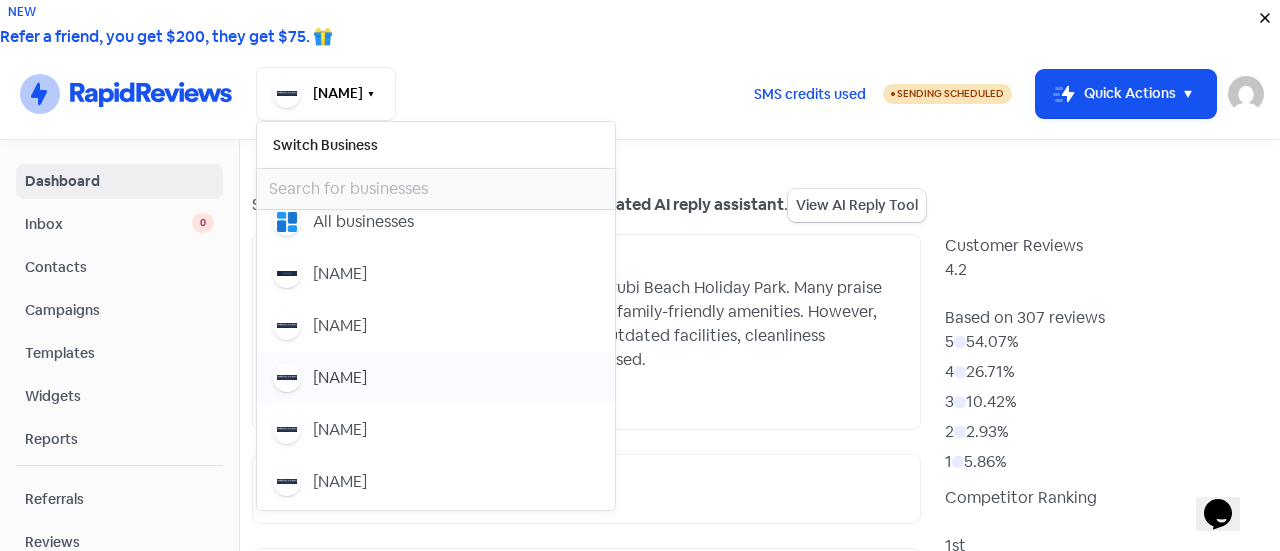 scroll, scrollTop: 0, scrollLeft: 0, axis: both 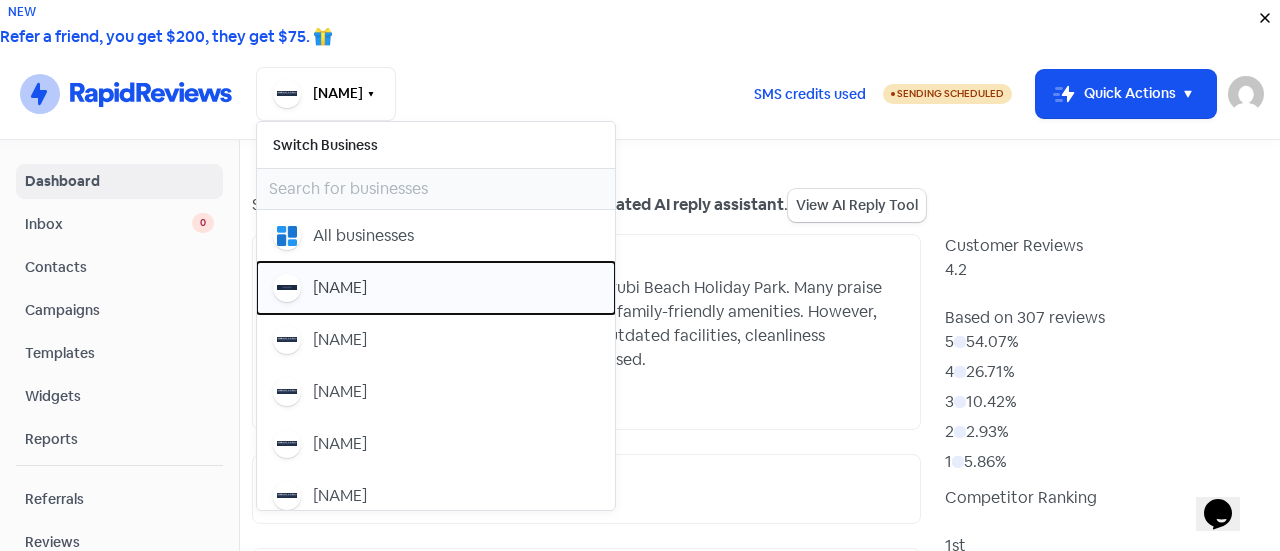 click on "[COLOR] [COLOR]" at bounding box center (363, 236) 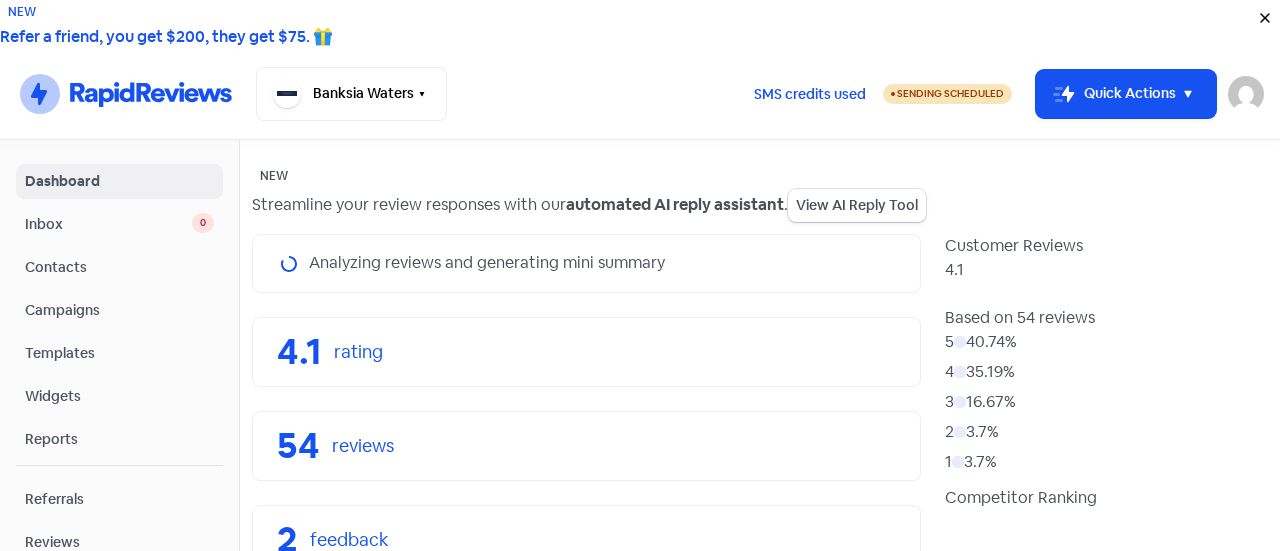 scroll, scrollTop: 0, scrollLeft: 0, axis: both 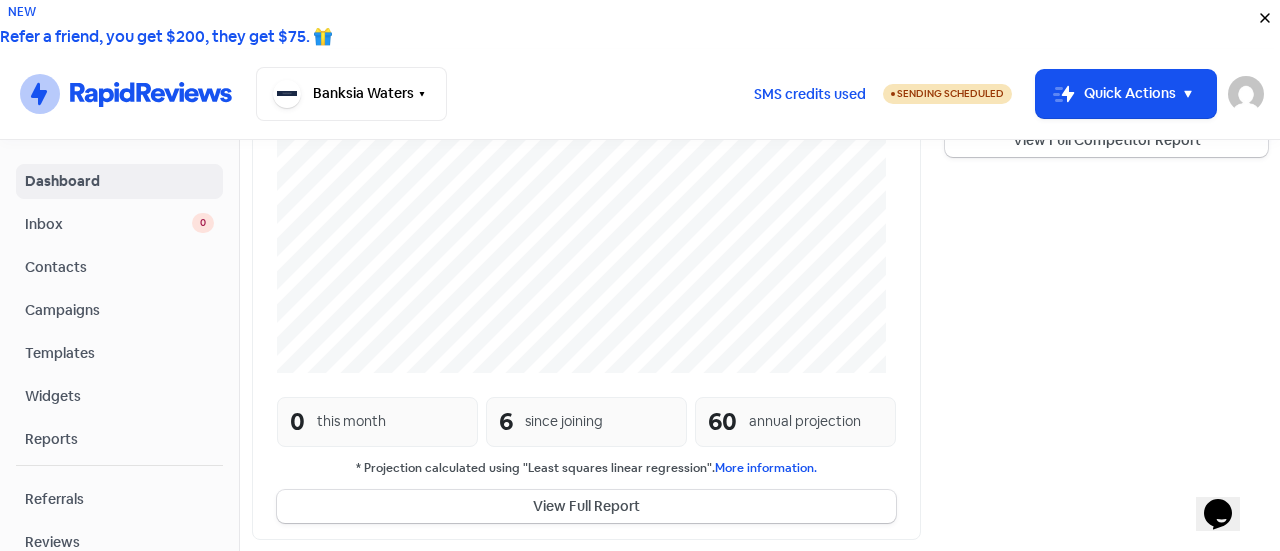 click on "View All Reviews" at bounding box center [586, 848] 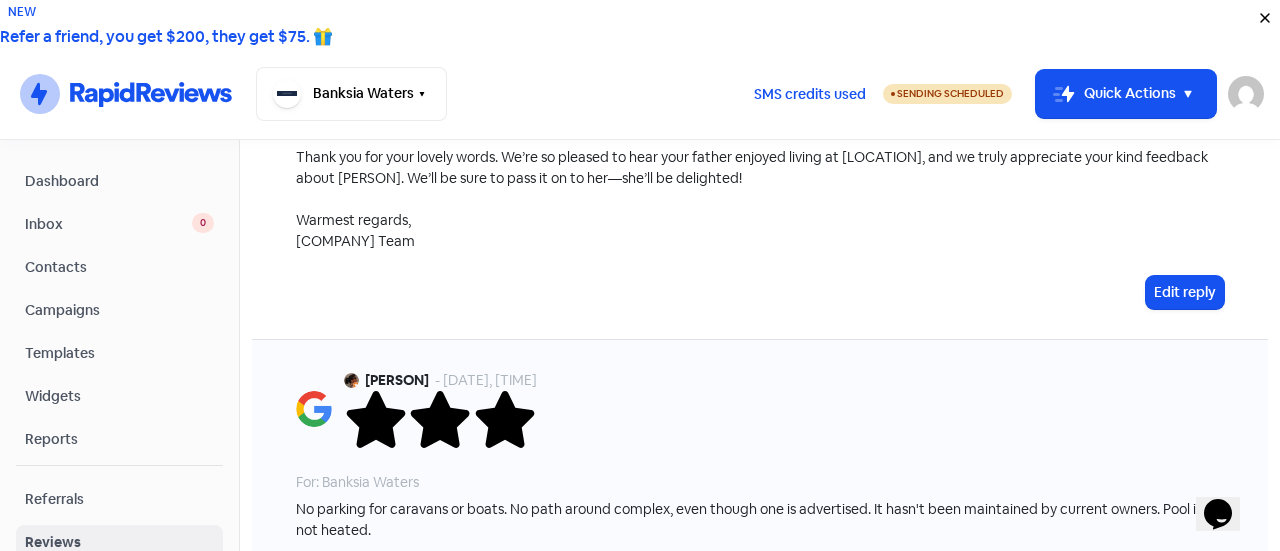 scroll, scrollTop: 0, scrollLeft: 0, axis: both 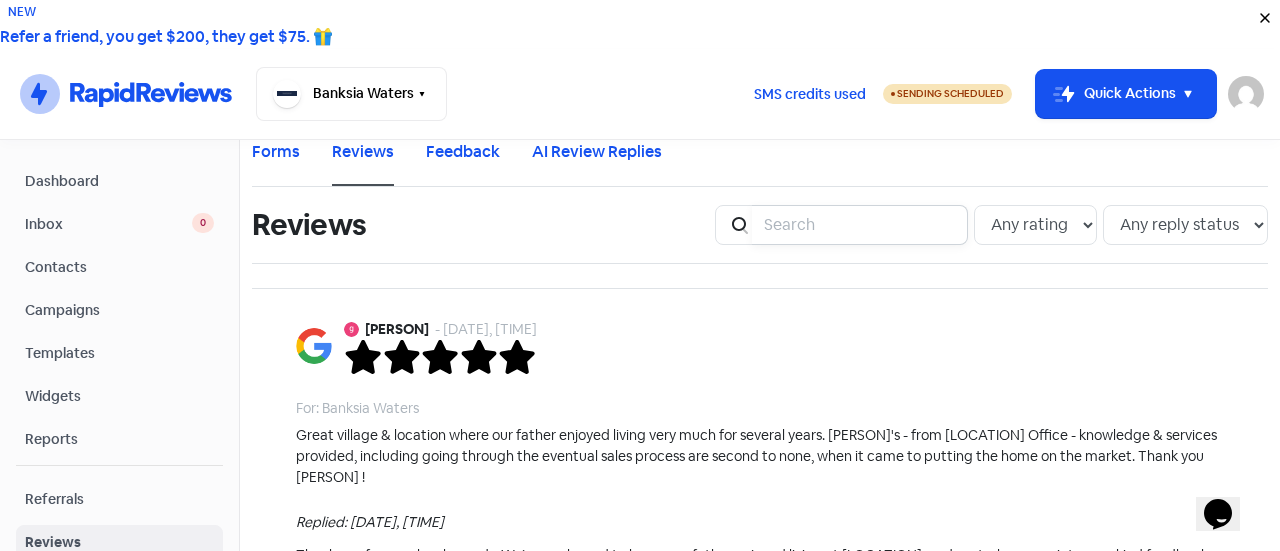 click at bounding box center (860, 225) 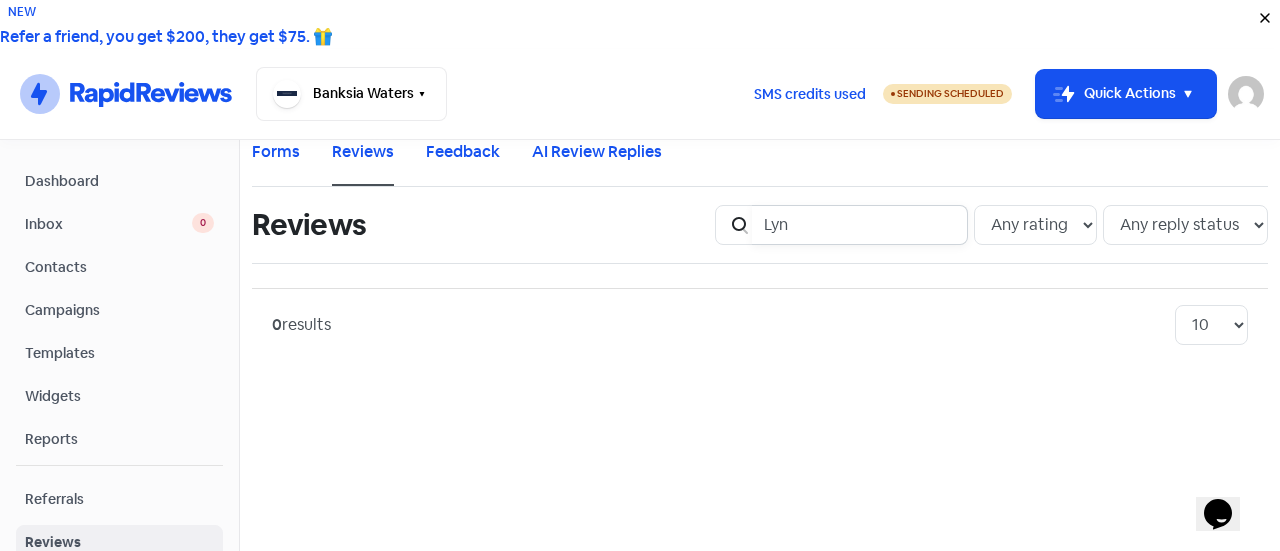 type on "Lyn" 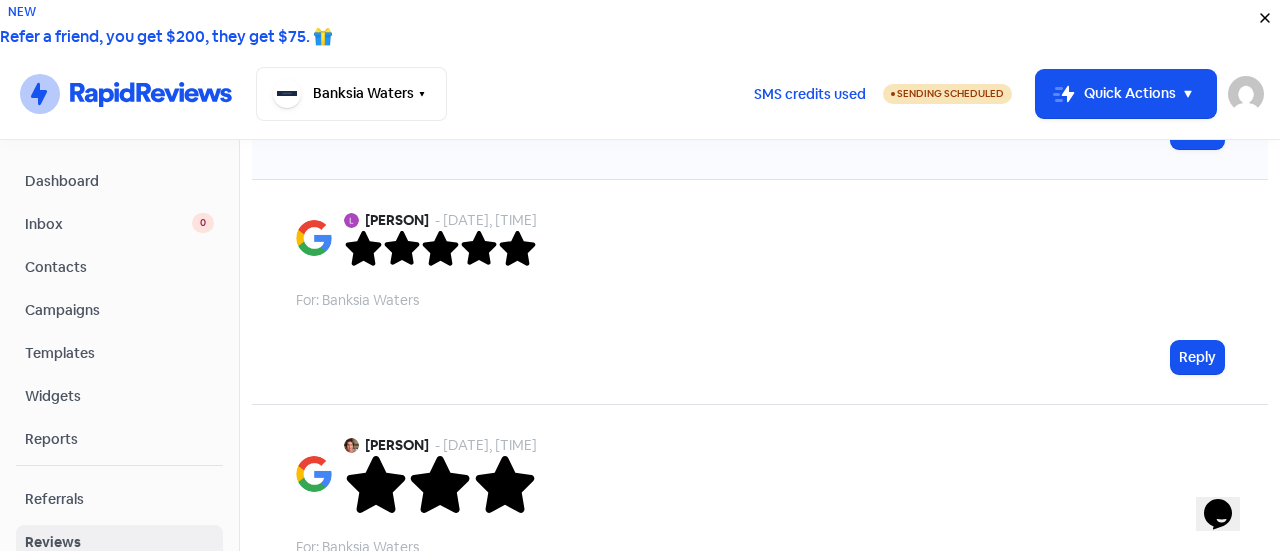 scroll, scrollTop: 0, scrollLeft: 0, axis: both 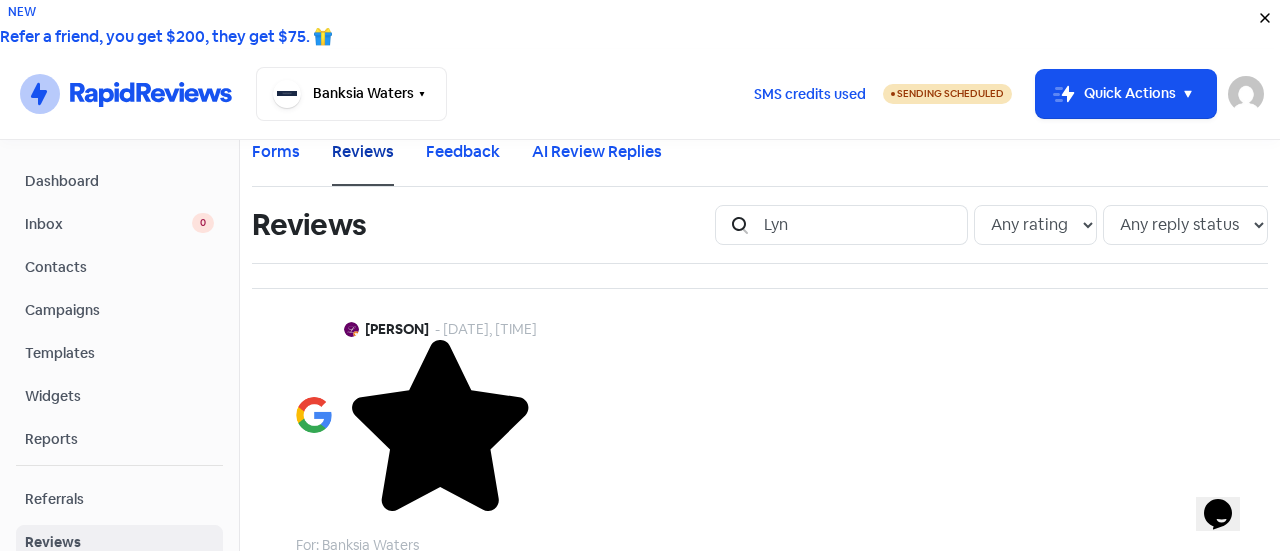 click on "Reviews" at bounding box center (363, 152) 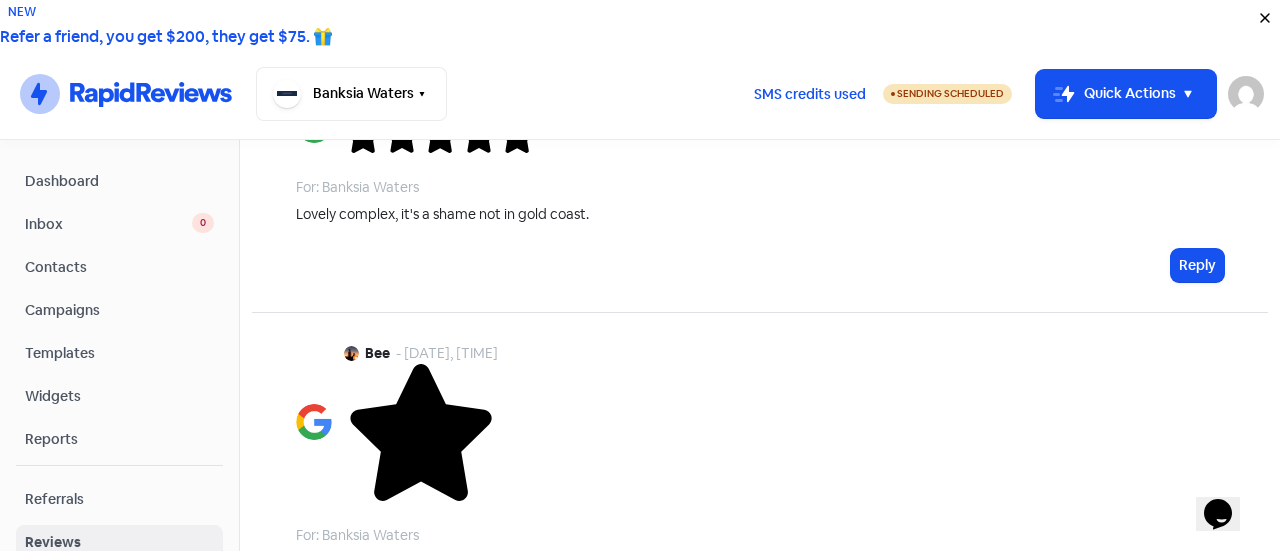 scroll, scrollTop: 3054, scrollLeft: 0, axis: vertical 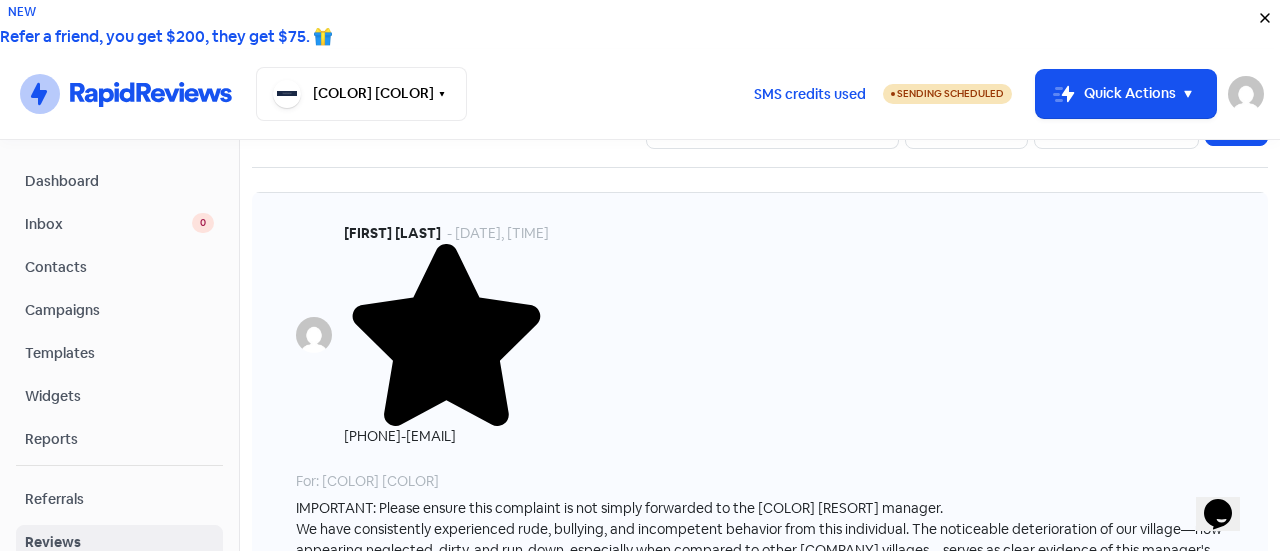 drag, startPoint x: 638, startPoint y: 421, endPoint x: 320, endPoint y: 229, distance: 371.46735 